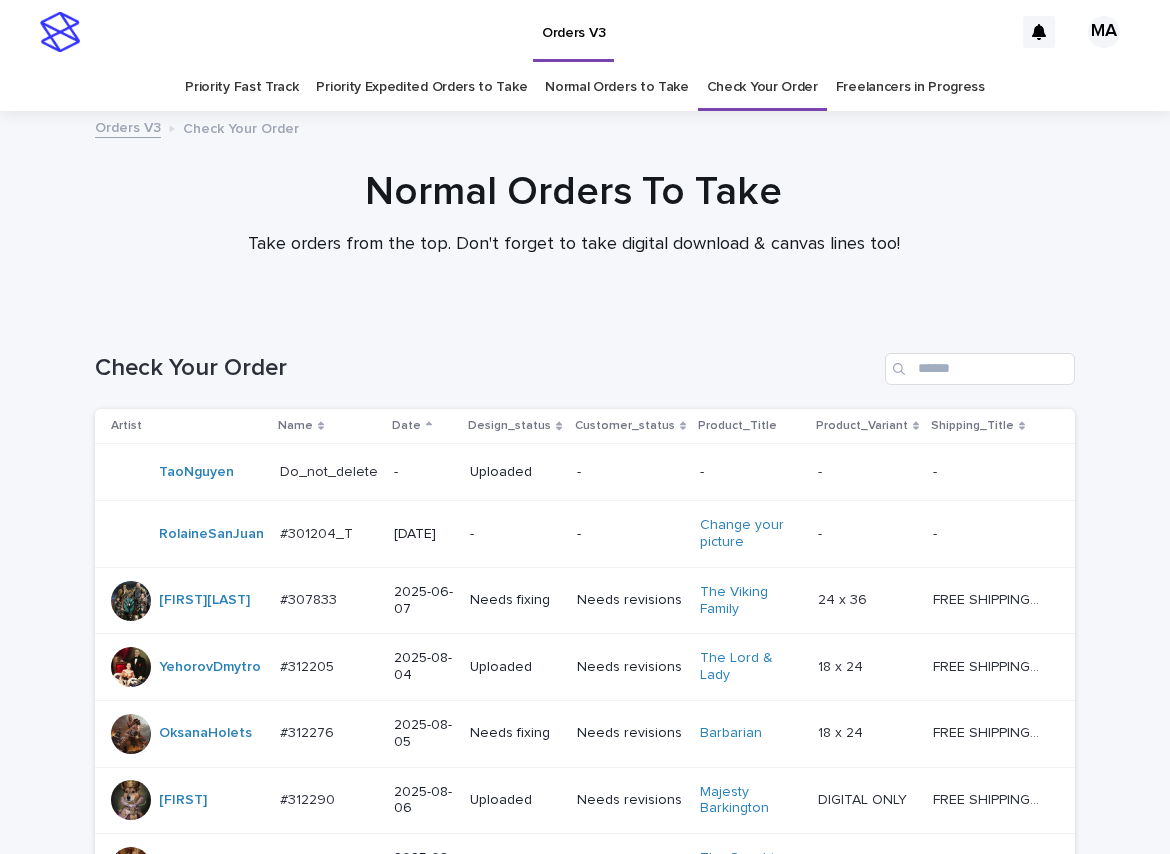scroll, scrollTop: 0, scrollLeft: 0, axis: both 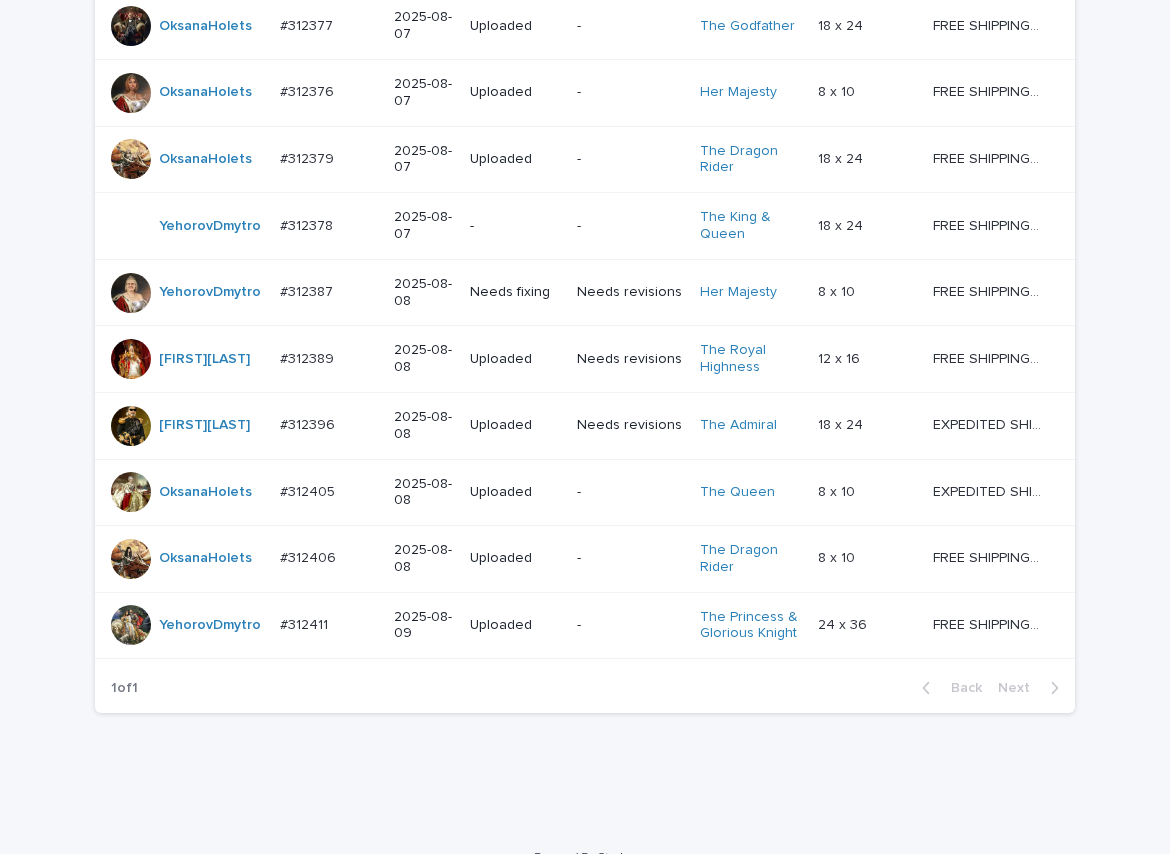 click on "Loading... Saving… Loading... Saving… Check Your Order Artist Name Date Design_status Customer_status Product_Title Product_Variant Shipping_Title TaoNguyen   Do_not_delete Do_not_delete   - Uploaded - - - -   - -   RolaineSanJuan   #301204_T #301204_T   2025-05-26 - - Change your picture   - -   - -   JerrylynAlob   #307833 #307833   2025-06-07 Needs fixing Needs revisions The Viking Family   24 x 36 24 x 36   FREE SHIPPING - preview in 1-2 business days, after your approval delivery will take 5-10 b.d., likely after Father's day. FREE SHIPPING - preview in 1-2 business days, after your approval delivery will take 5-10 b.d., likely after Father's day.   YehorovDmytro   #312205 #312205   2025-08-04 Uploaded Needs revisions The Lord & Lady   18 x 24 18 x 24   FREE SHIPPING - preview in 1-2 business days, after your approval delivery will take 5-10 b.d. FREE SHIPPING - preview in 1-2 business days, after your approval delivery will take 5-10 b.d.   OksanaHolets   #312276 #312276   2025-08-05" at bounding box center (585, 59) 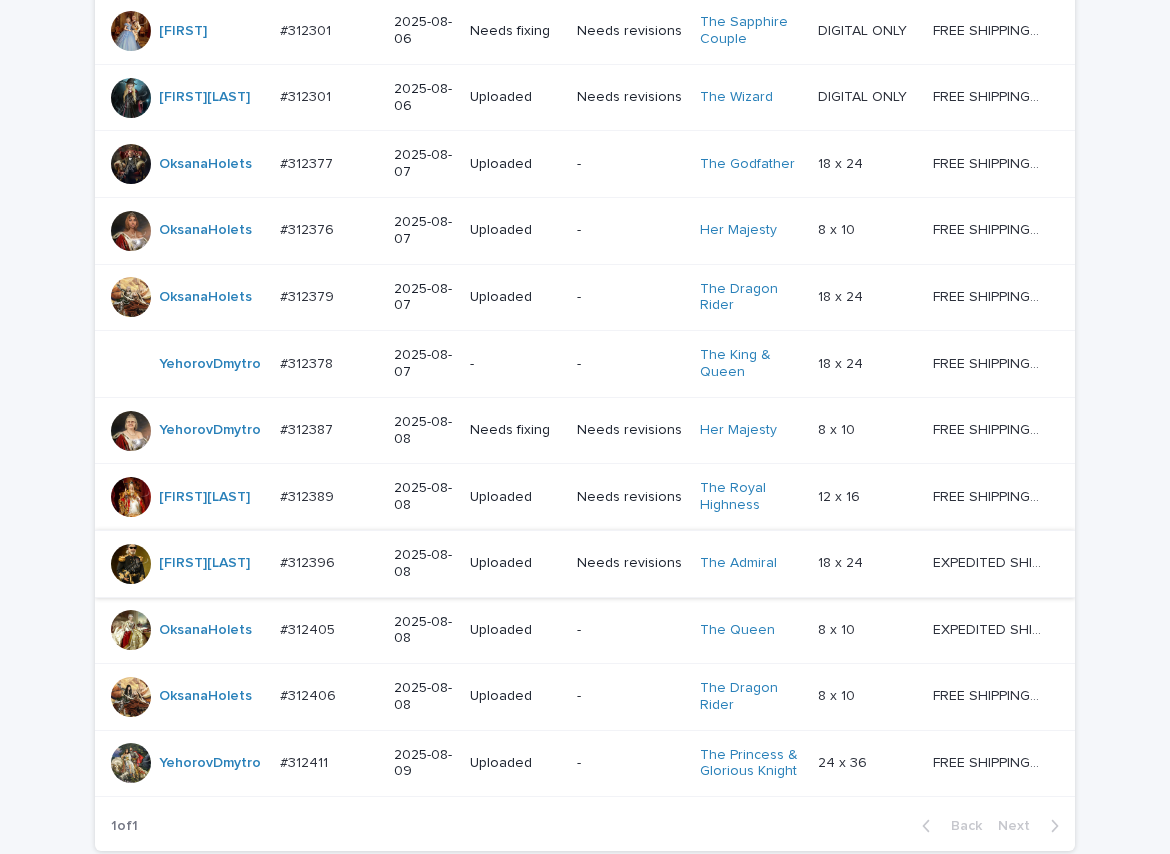 scroll, scrollTop: 1009, scrollLeft: 0, axis: vertical 